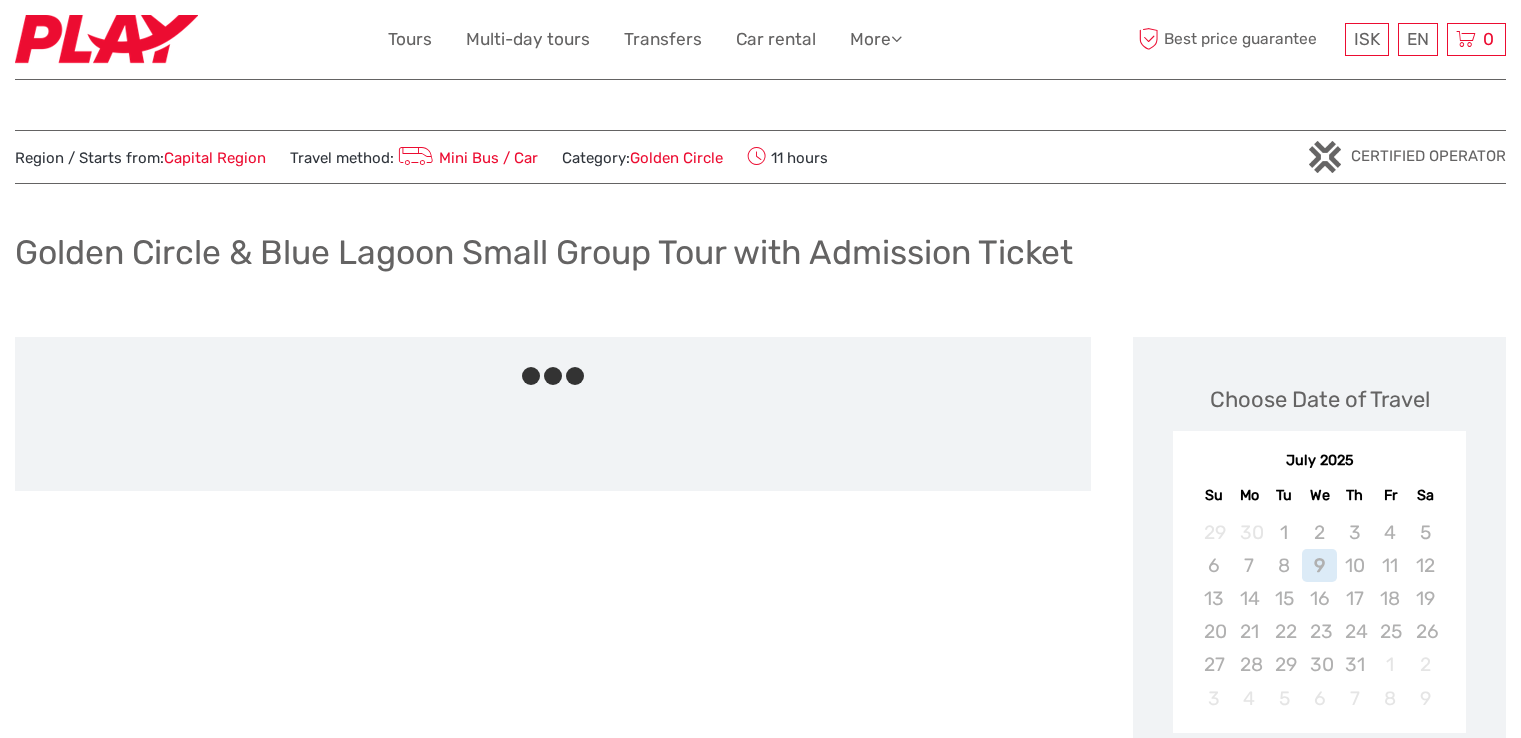 scroll, scrollTop: 0, scrollLeft: 0, axis: both 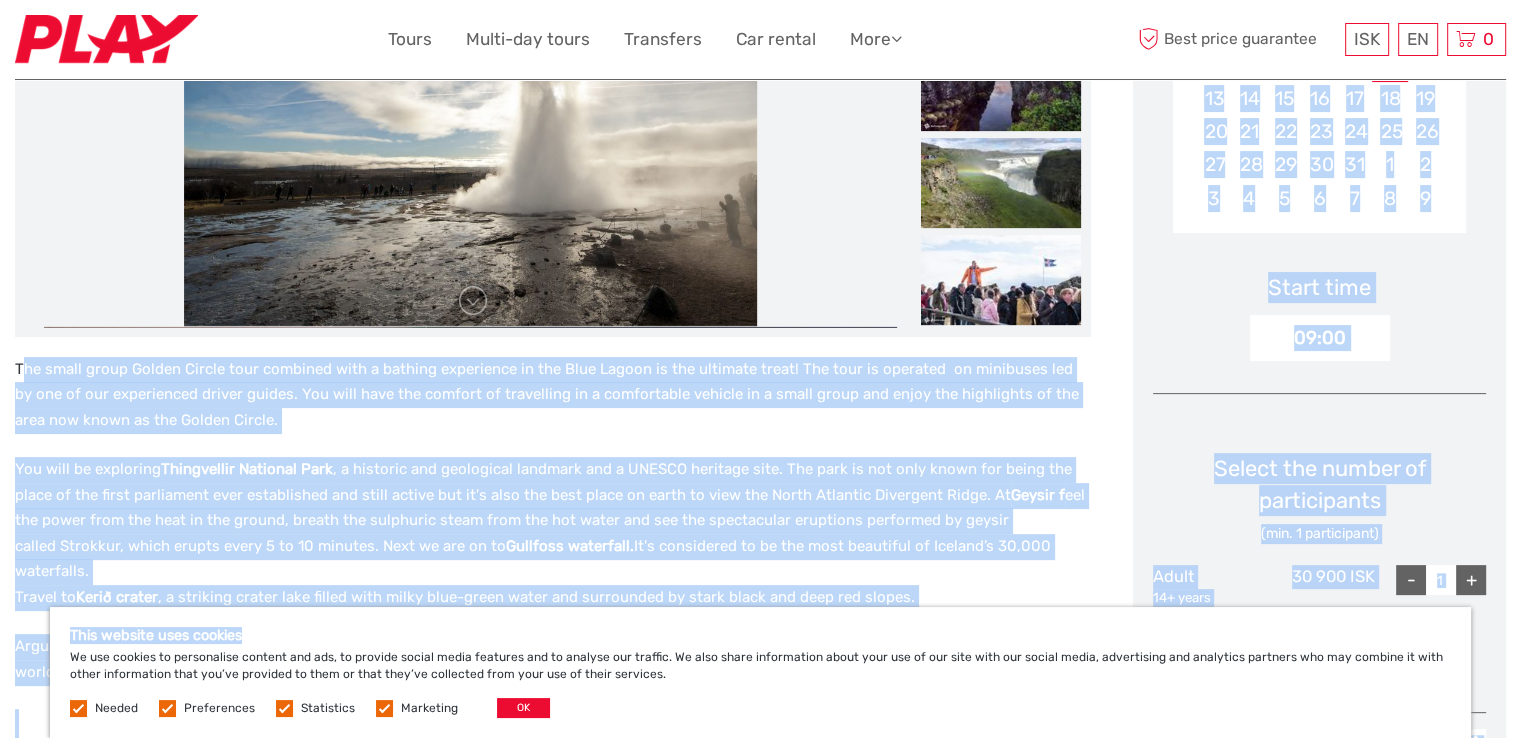 drag, startPoint x: 20, startPoint y: 369, endPoint x: 903, endPoint y: 620, distance: 917.9815 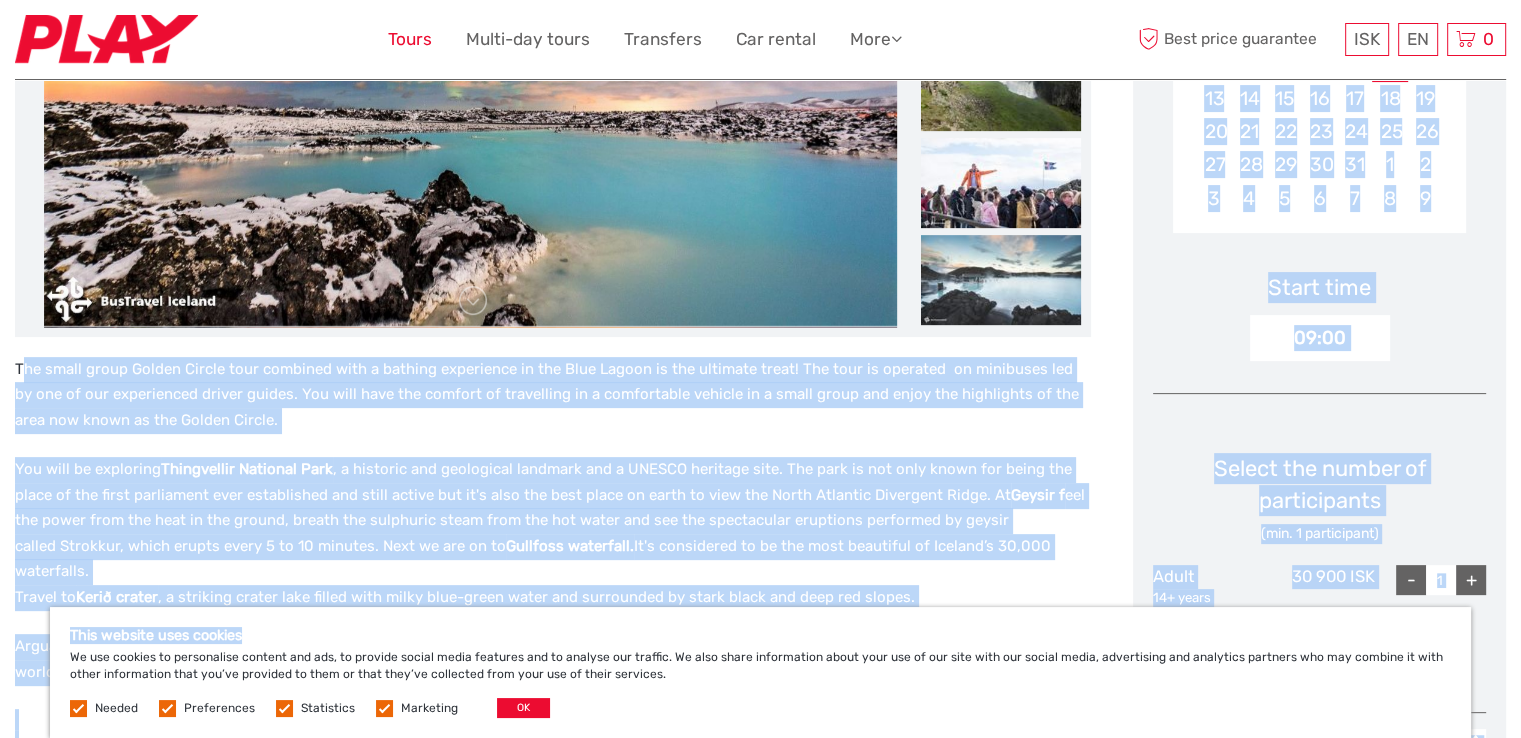 click on "Tours" at bounding box center (410, 39) 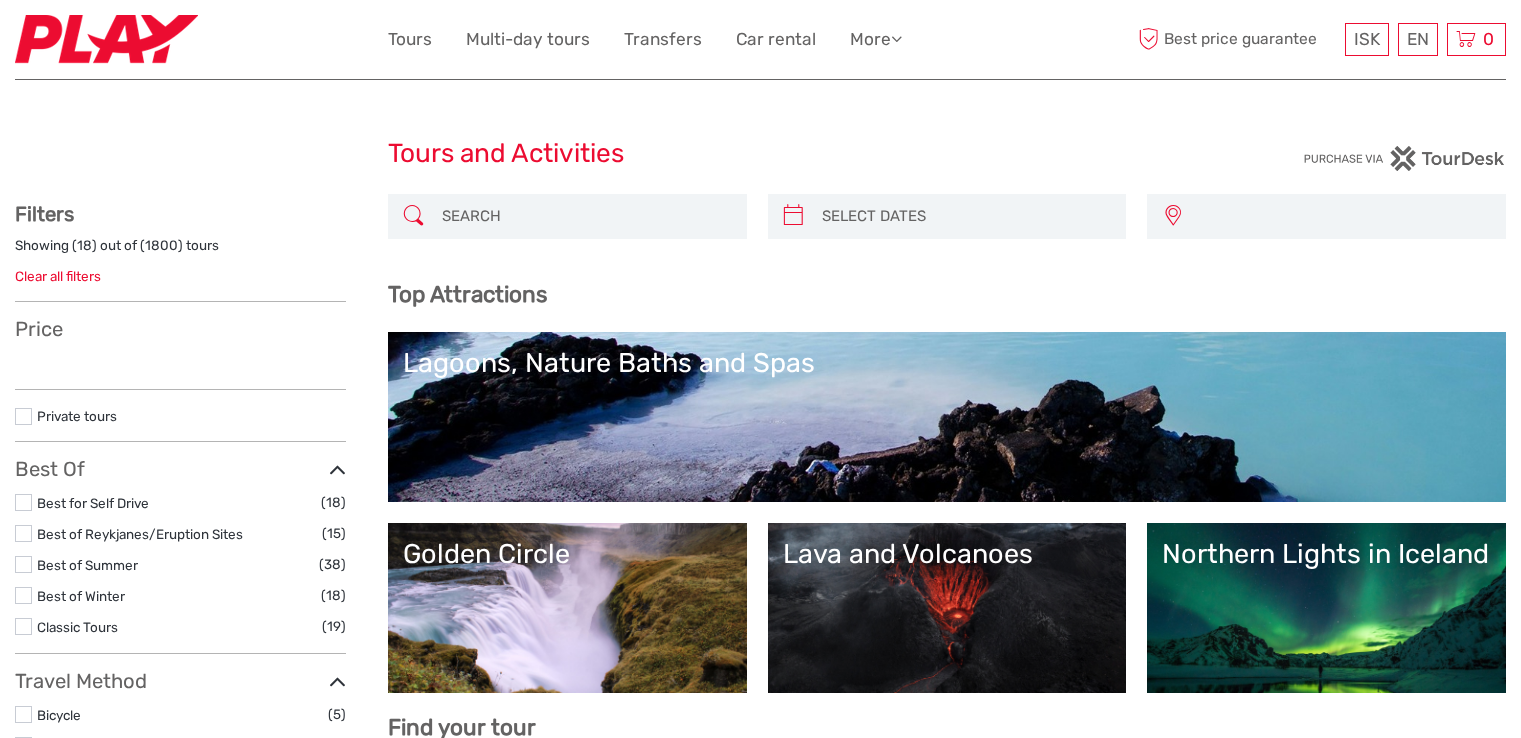 scroll, scrollTop: 0, scrollLeft: 0, axis: both 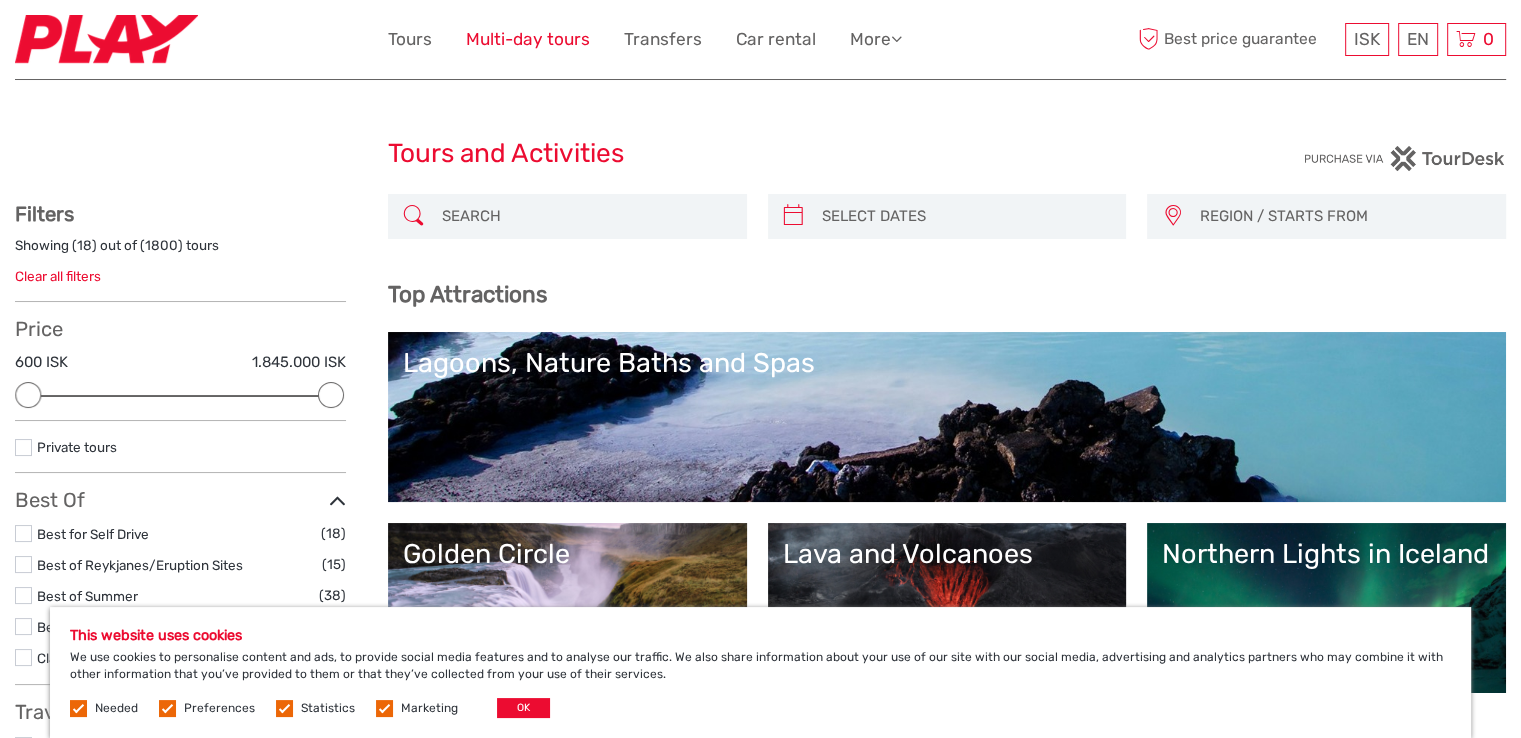 click on "Multi-day tours" at bounding box center [528, 39] 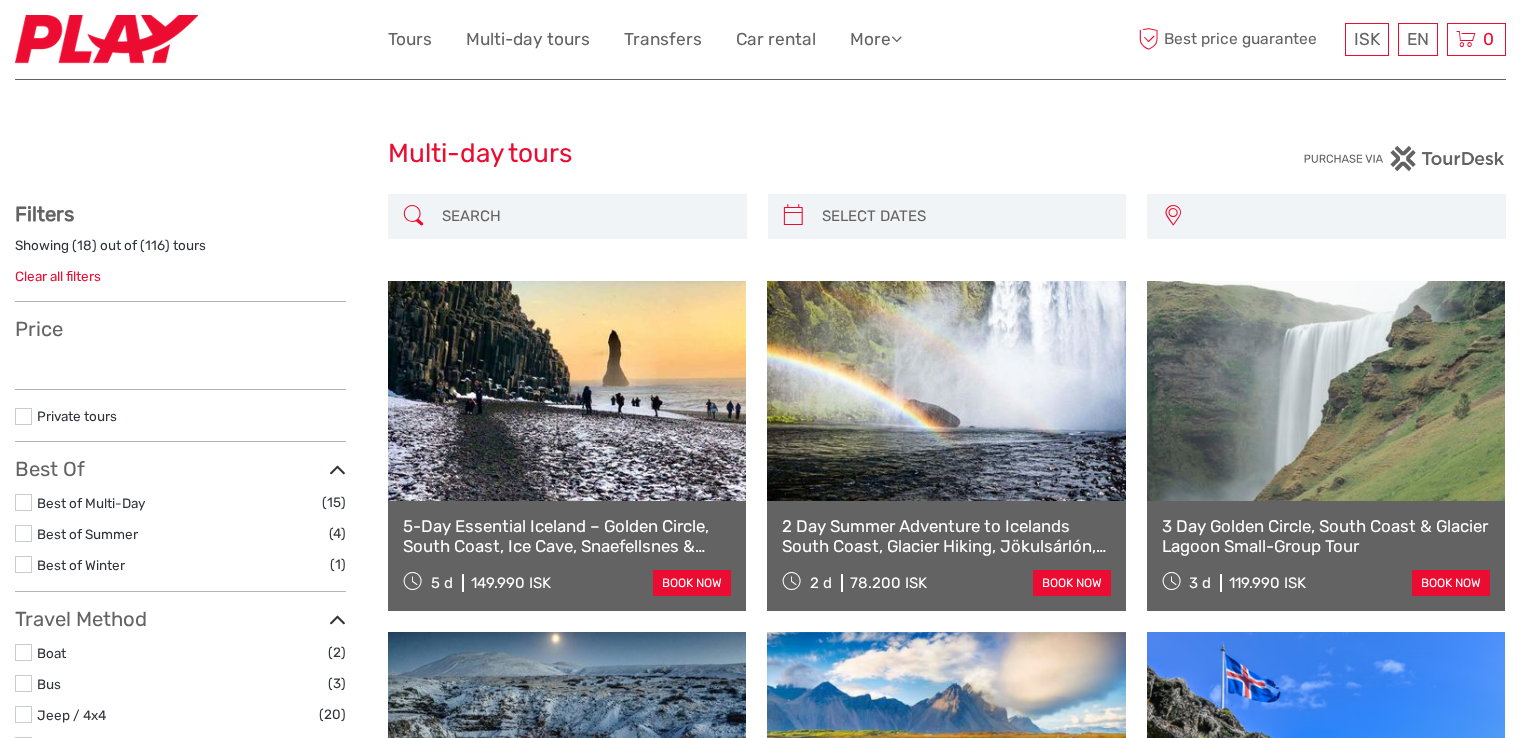 scroll, scrollTop: 0, scrollLeft: 0, axis: both 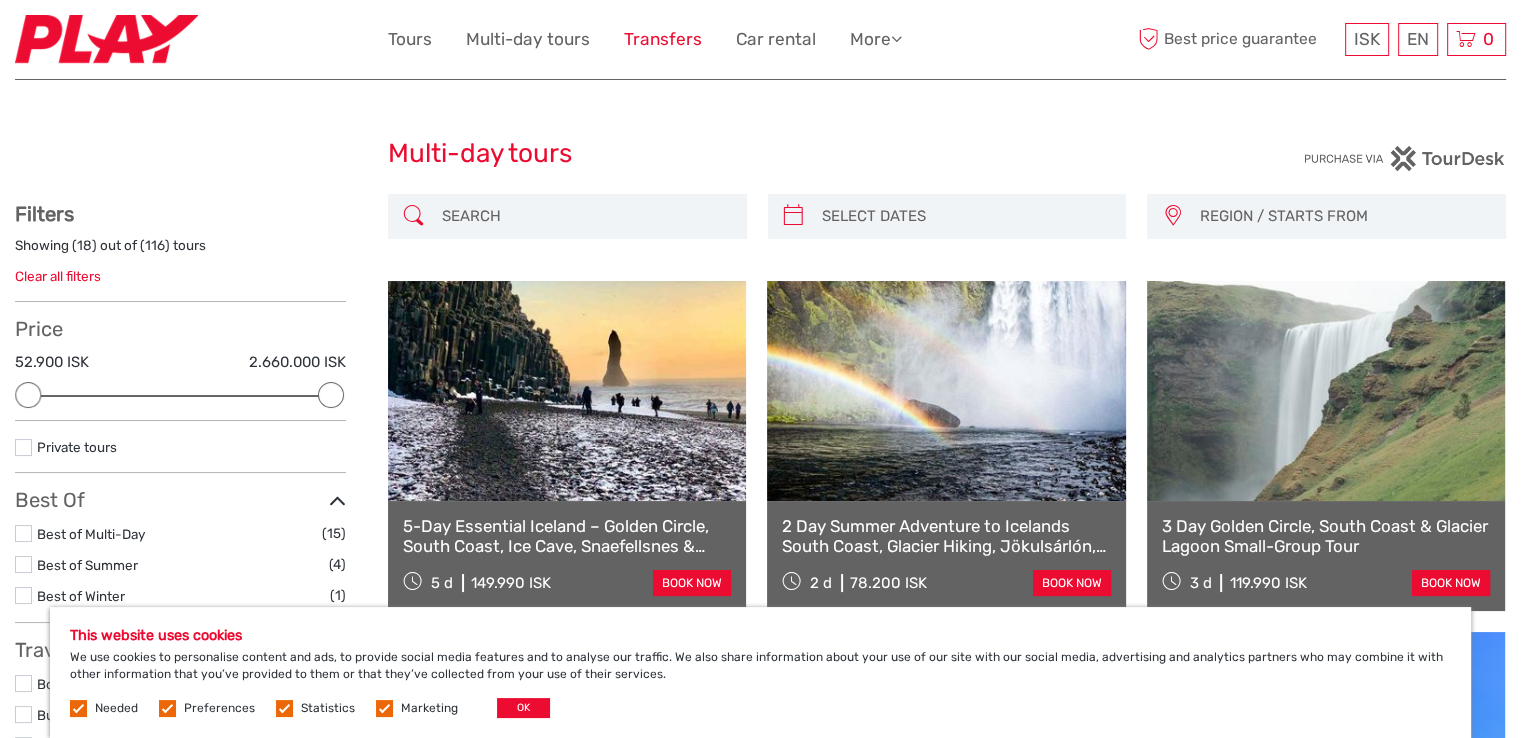 click on "Transfers" at bounding box center [663, 39] 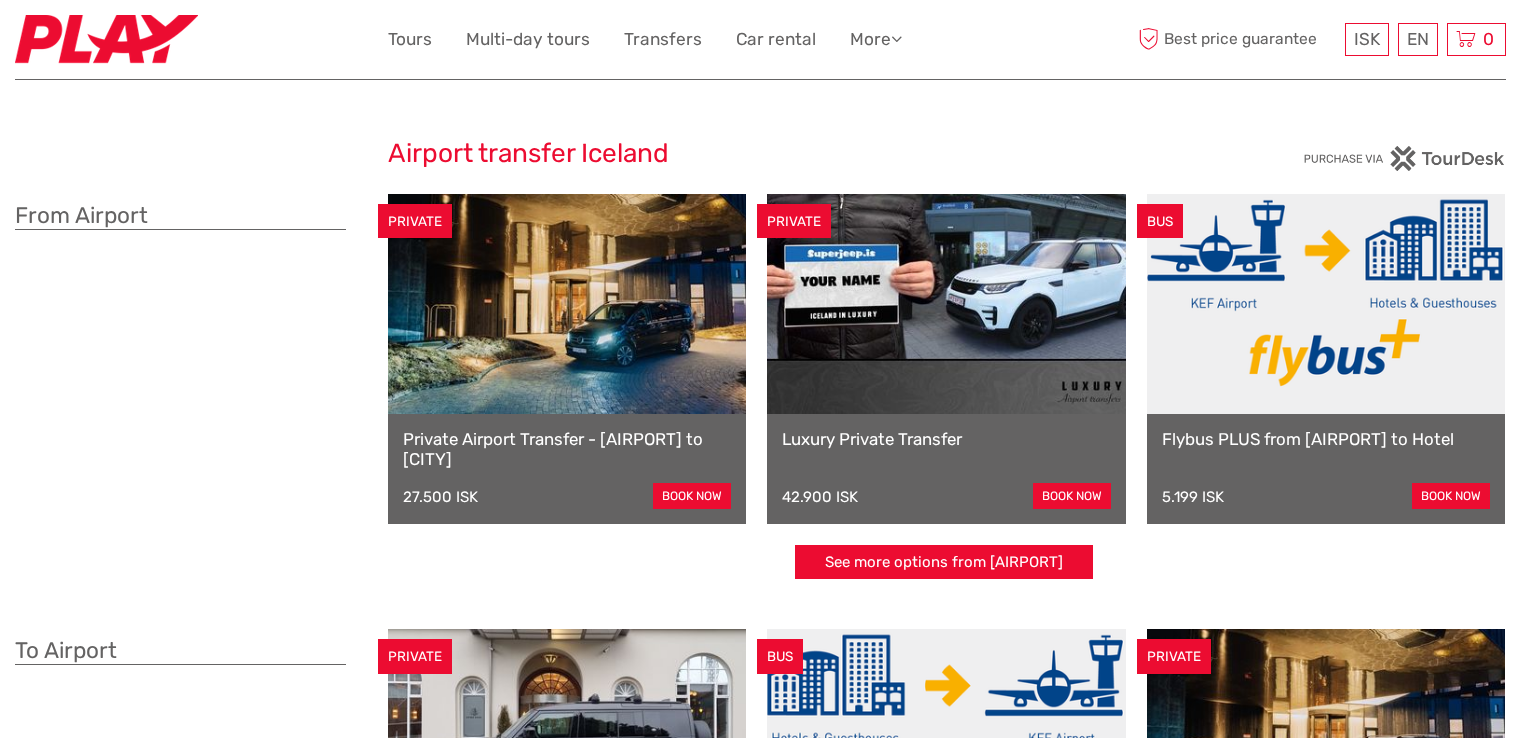 scroll, scrollTop: 0, scrollLeft: 0, axis: both 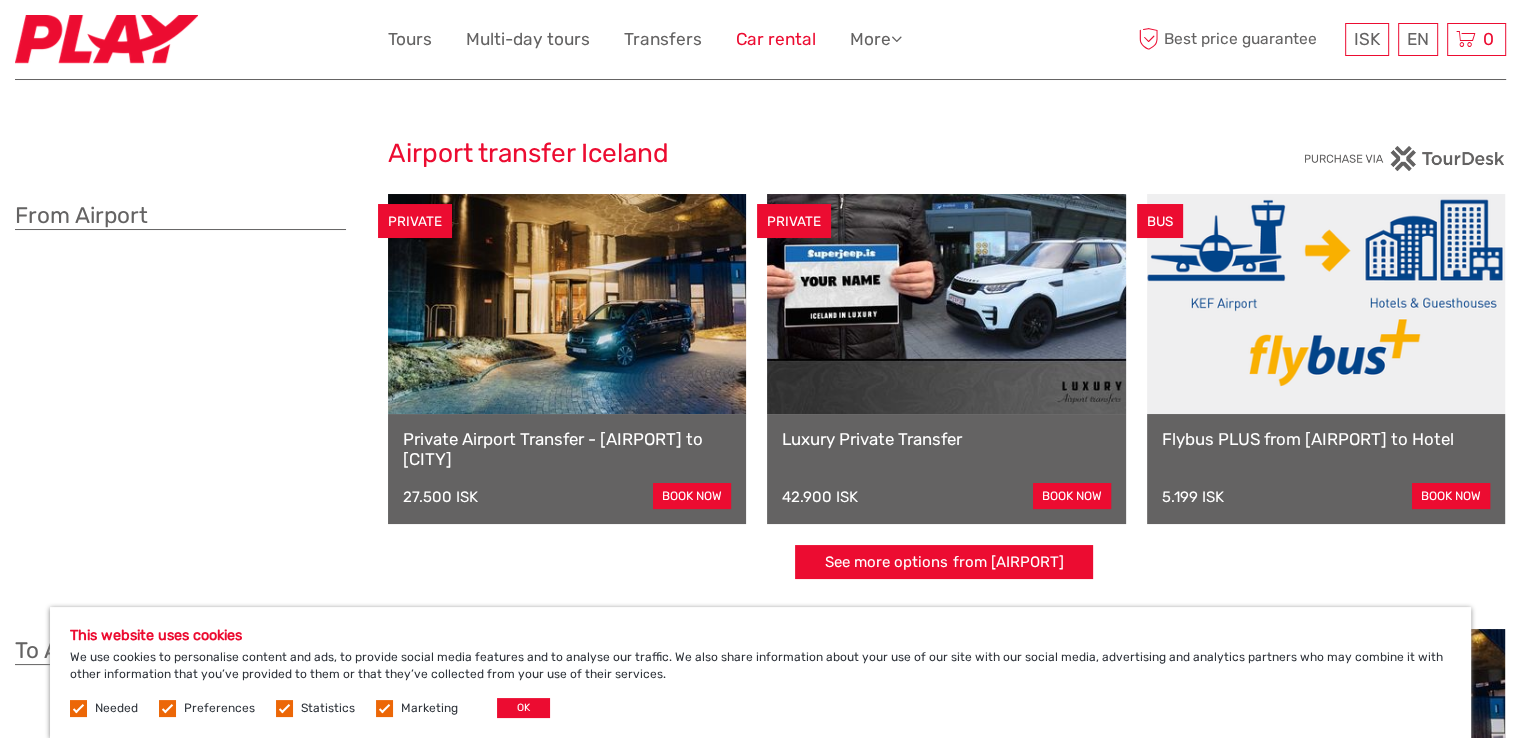 click on "Car rental" at bounding box center (776, 39) 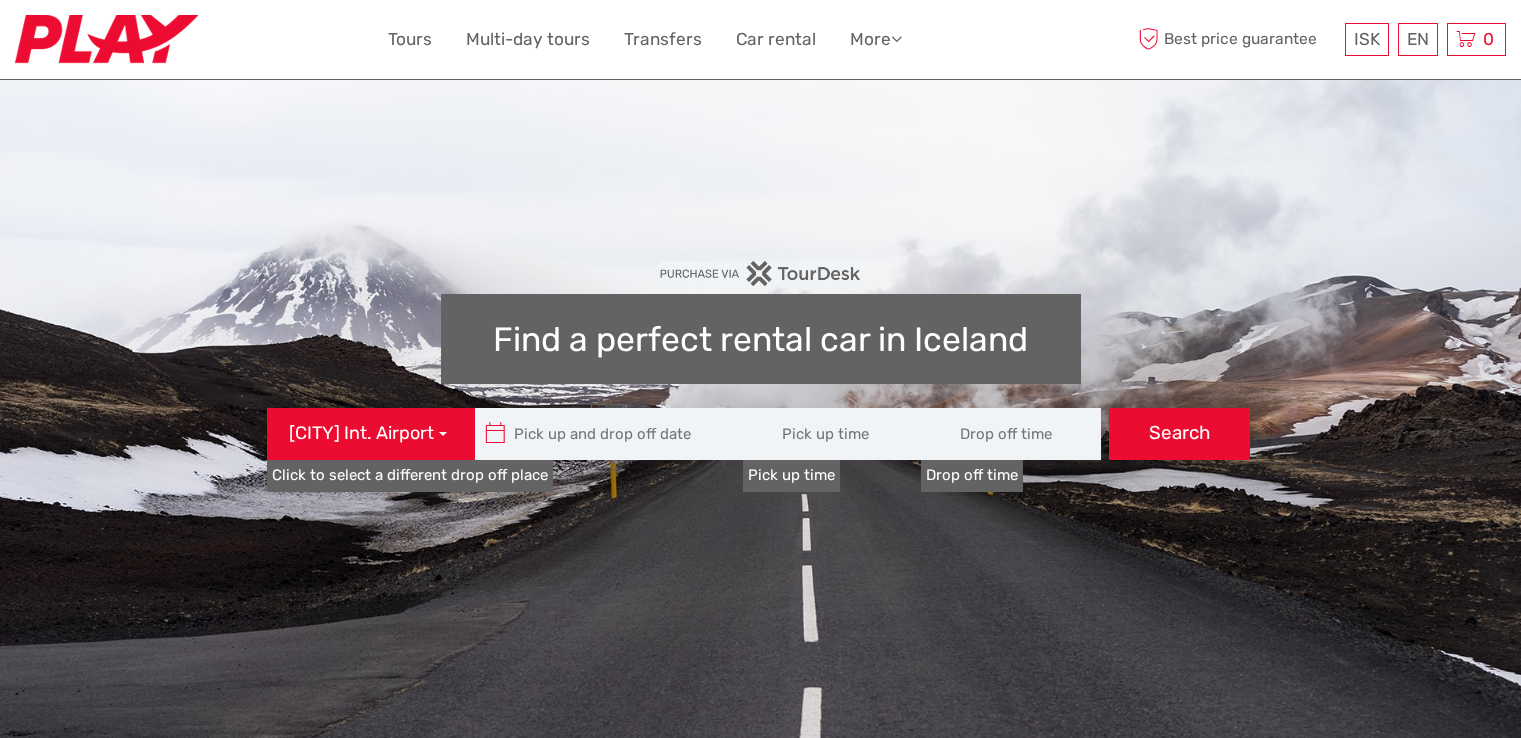 scroll, scrollTop: 0, scrollLeft: 0, axis: both 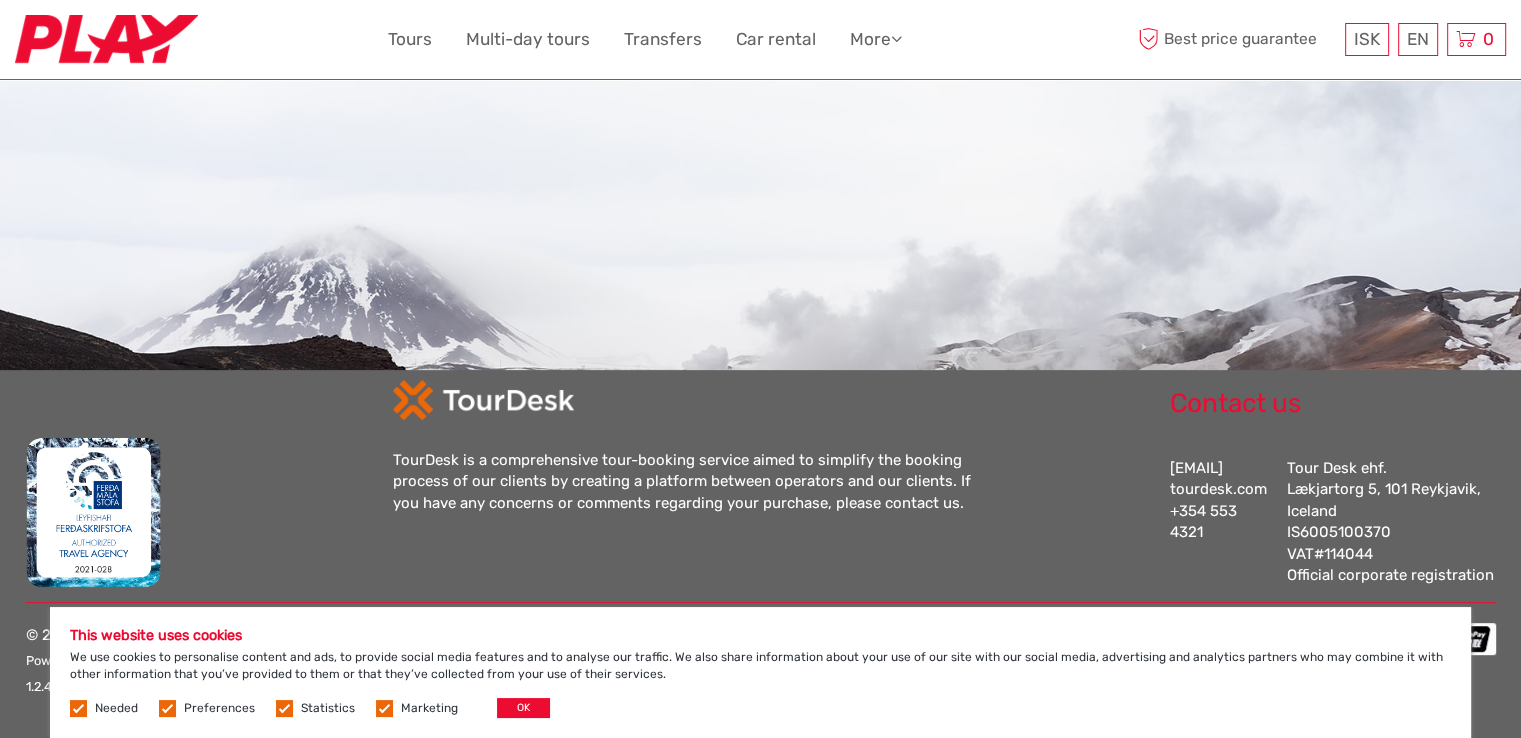 click on "TourDesk is a comprehensive tour-booking service aimed to simplify the booking process of our clients by creating a platform between operators and our clients. If you have any concerns or comments regarding your purchase, please contact us." at bounding box center [760, 483] 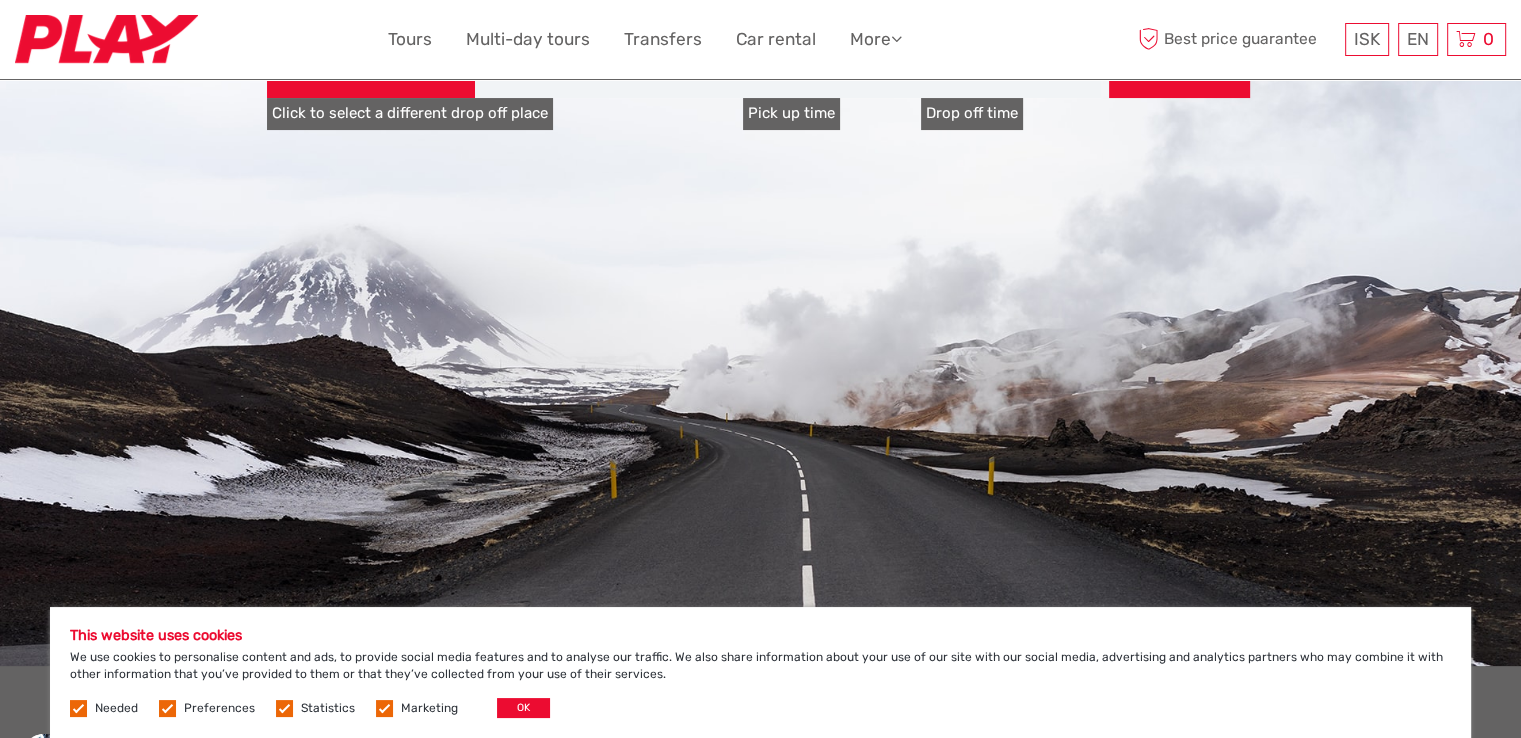 scroll, scrollTop: 180, scrollLeft: 0, axis: vertical 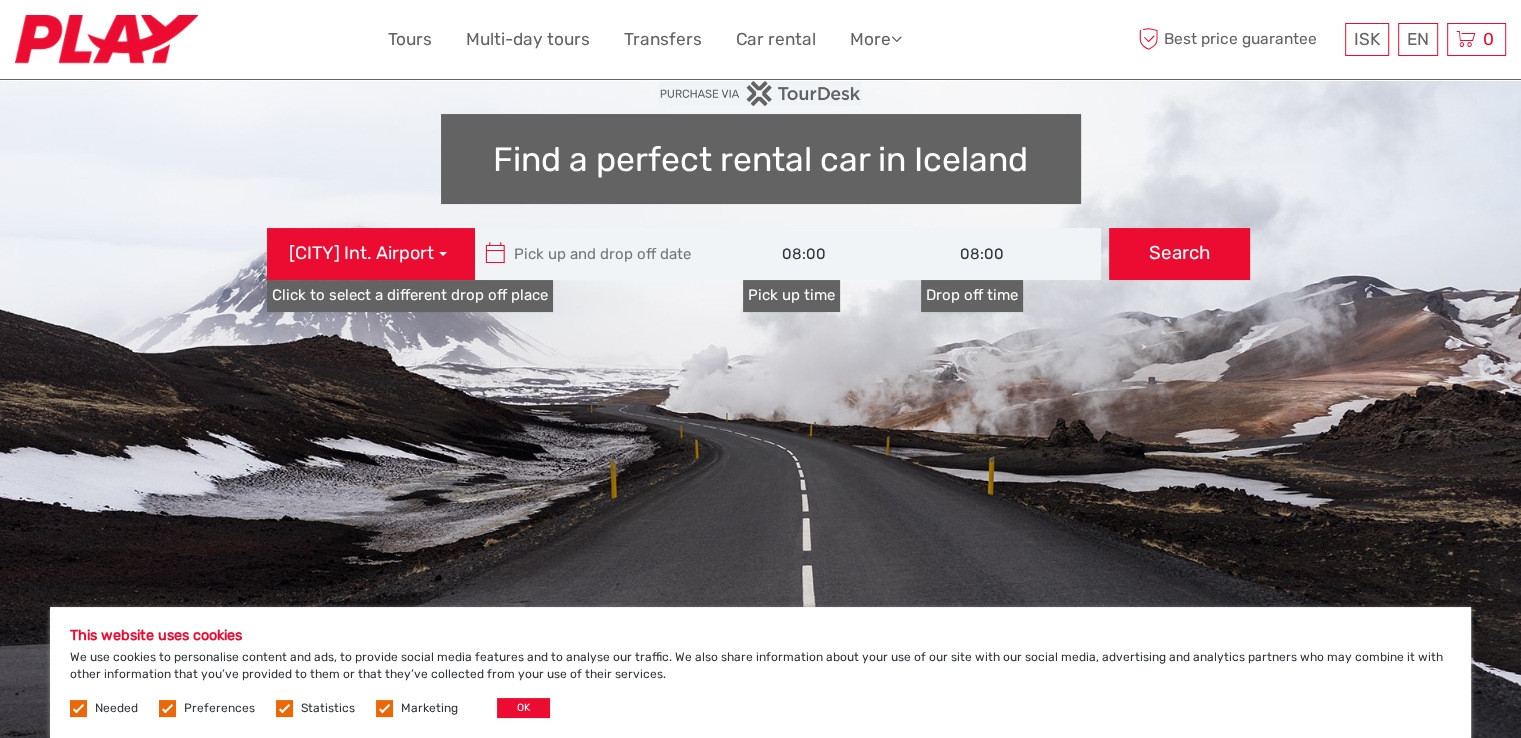 click at bounding box center [610, 254] 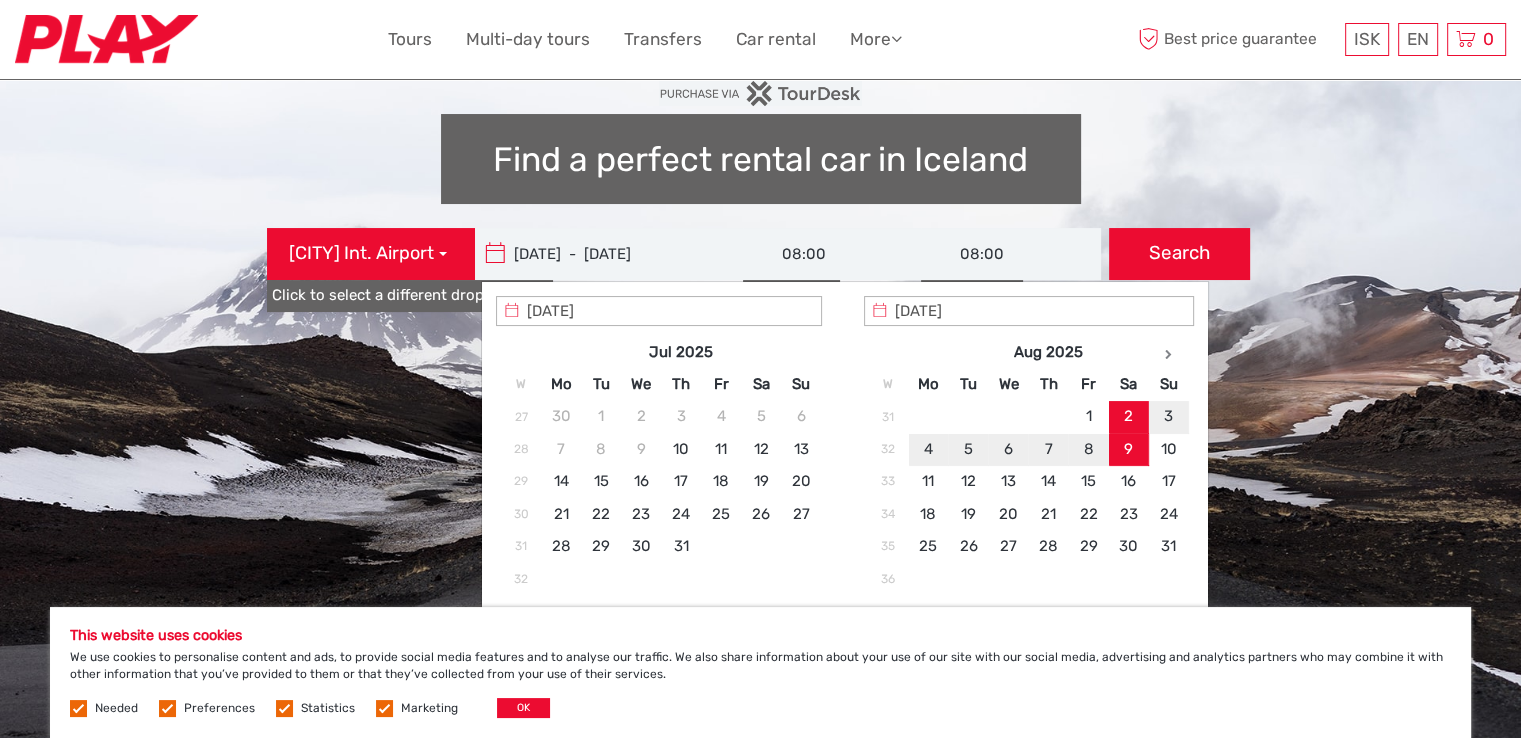 click on "[DATE]  -  [DATE]" at bounding box center (610, 254) 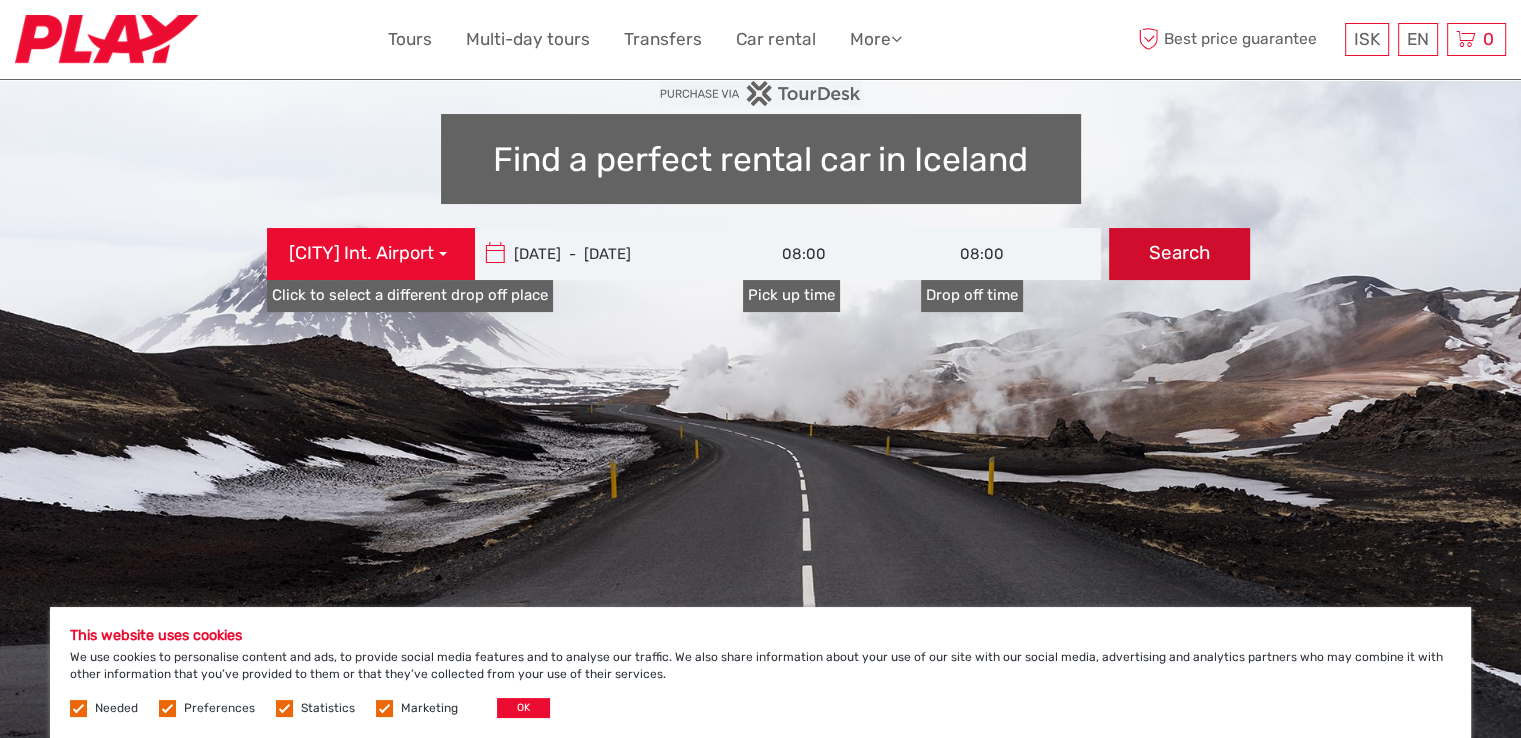 click on "Search" at bounding box center (1179, 254) 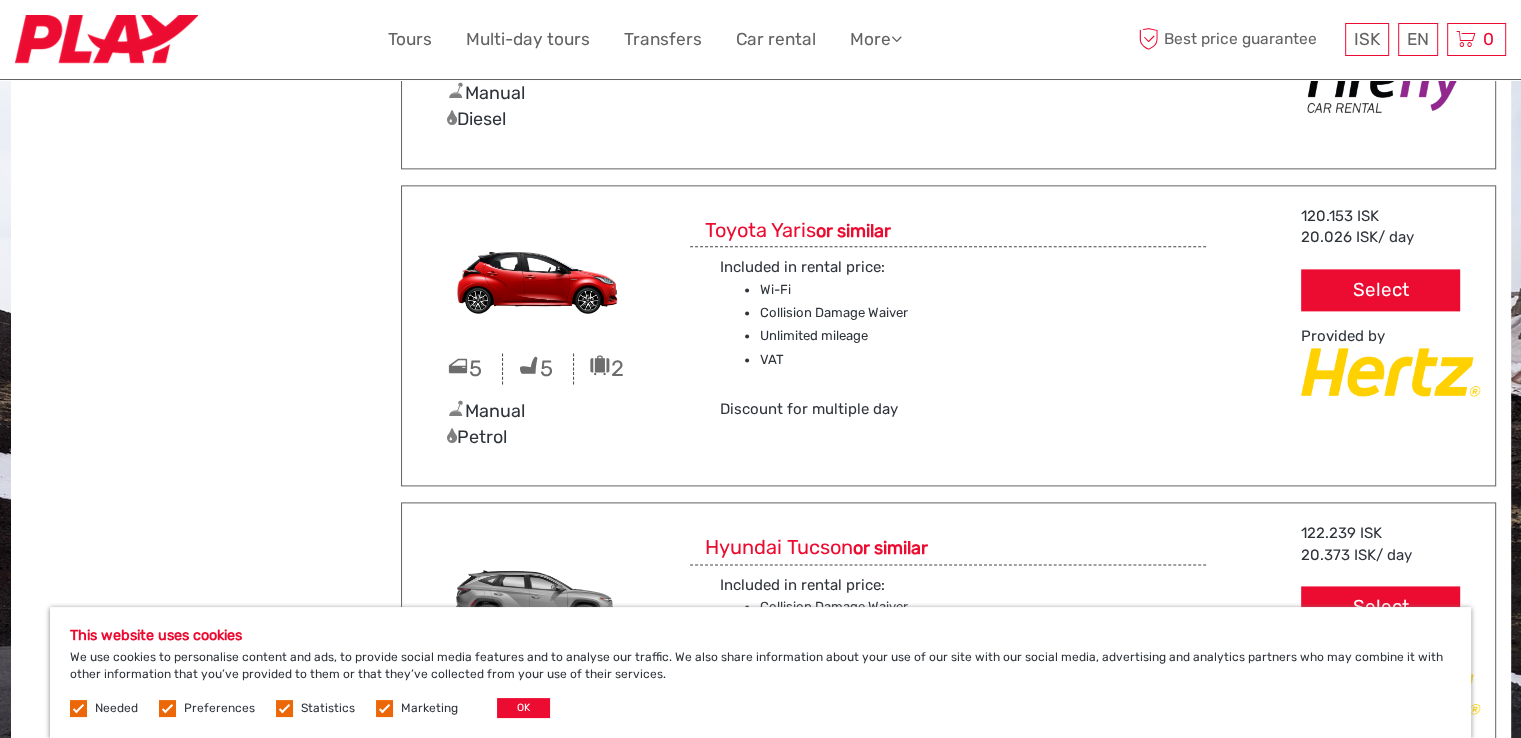 scroll, scrollTop: 2680, scrollLeft: 0, axis: vertical 